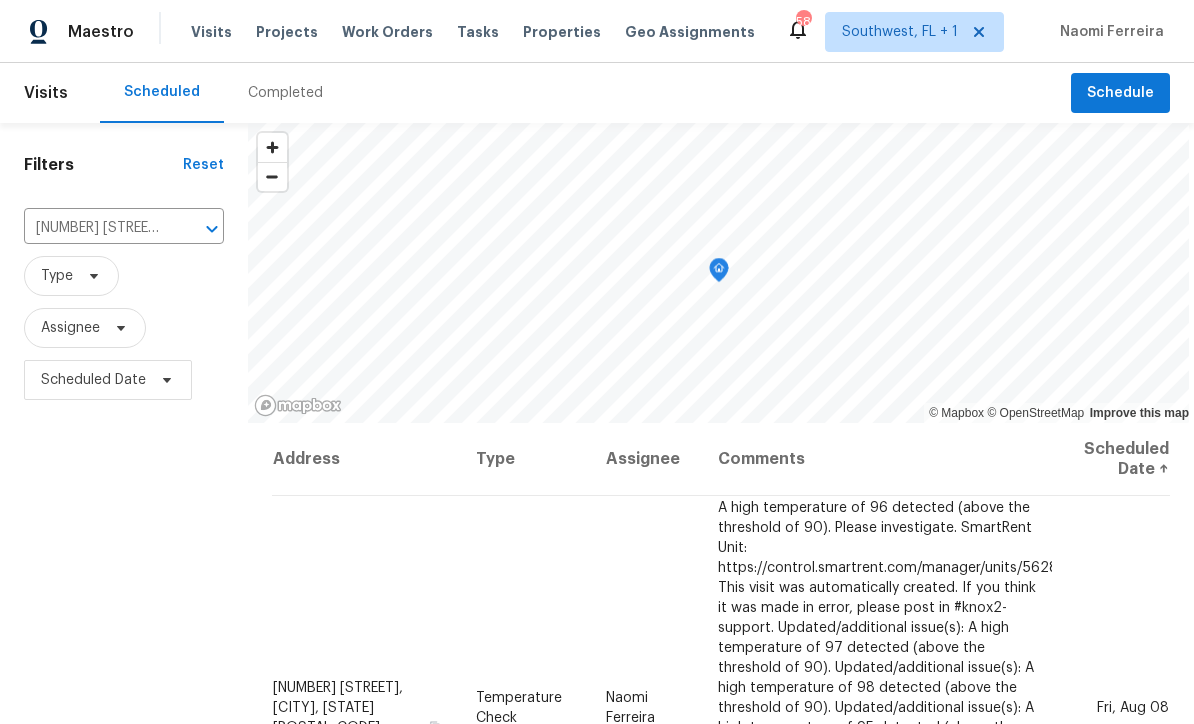 scroll, scrollTop: 66, scrollLeft: 0, axis: vertical 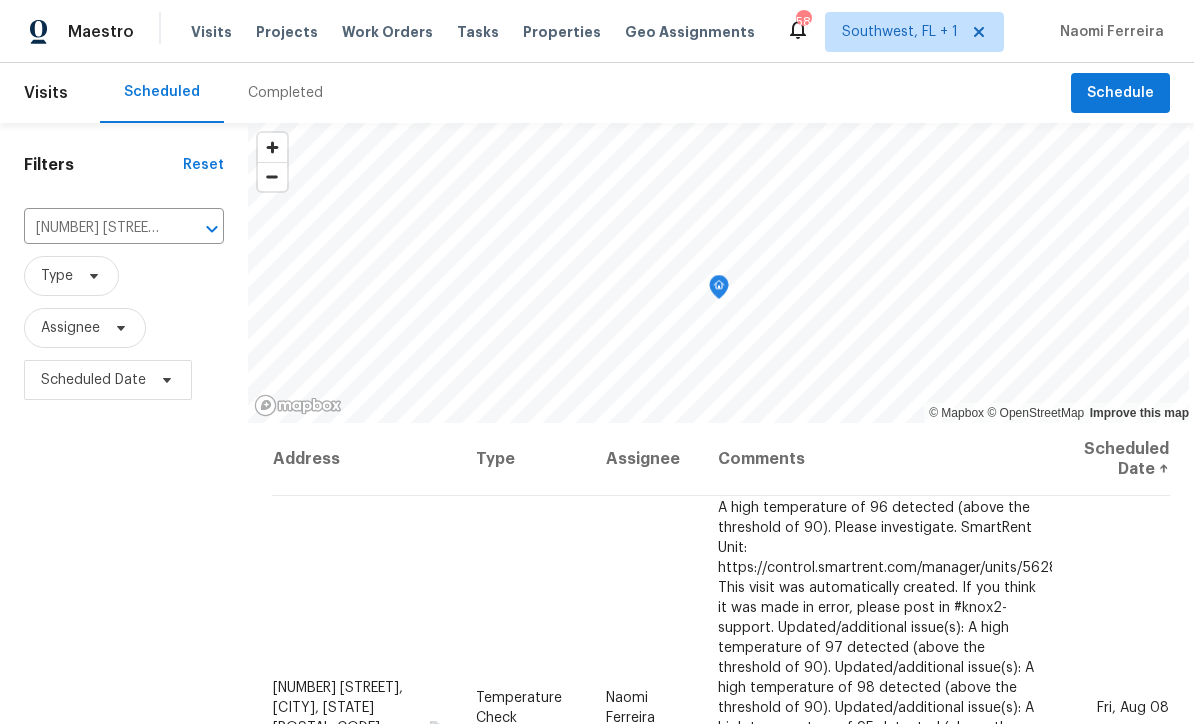 click on "Projects" at bounding box center [287, 32] 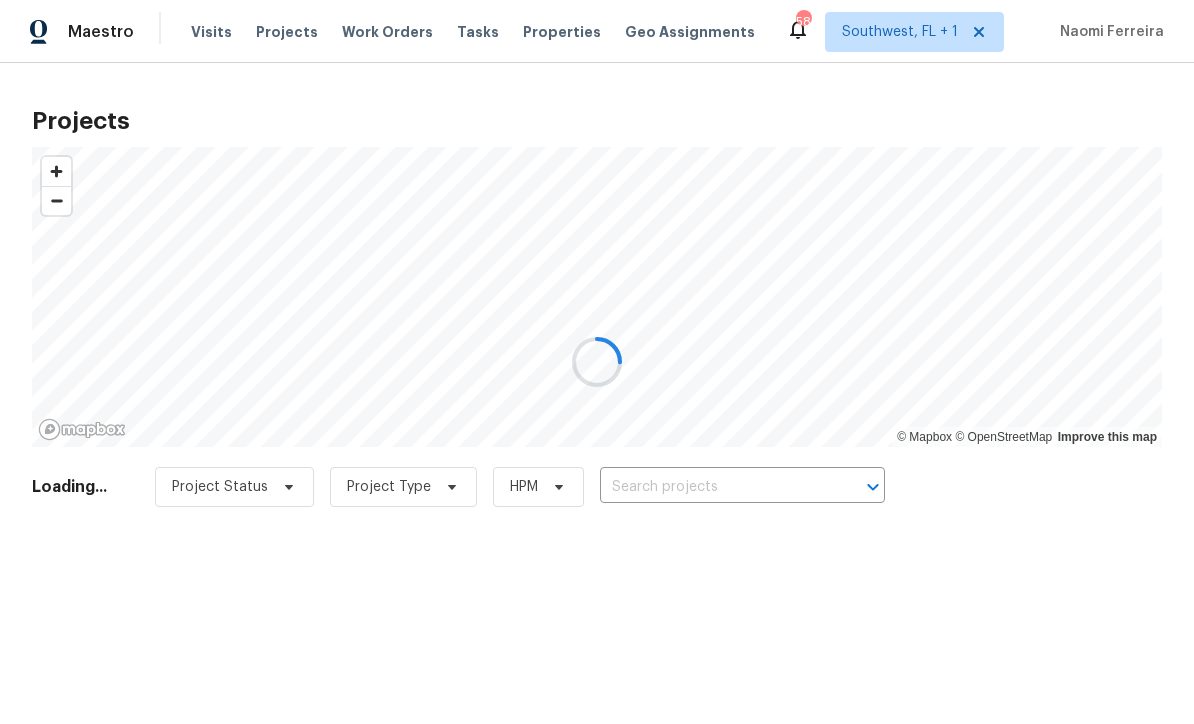 click at bounding box center (597, 362) 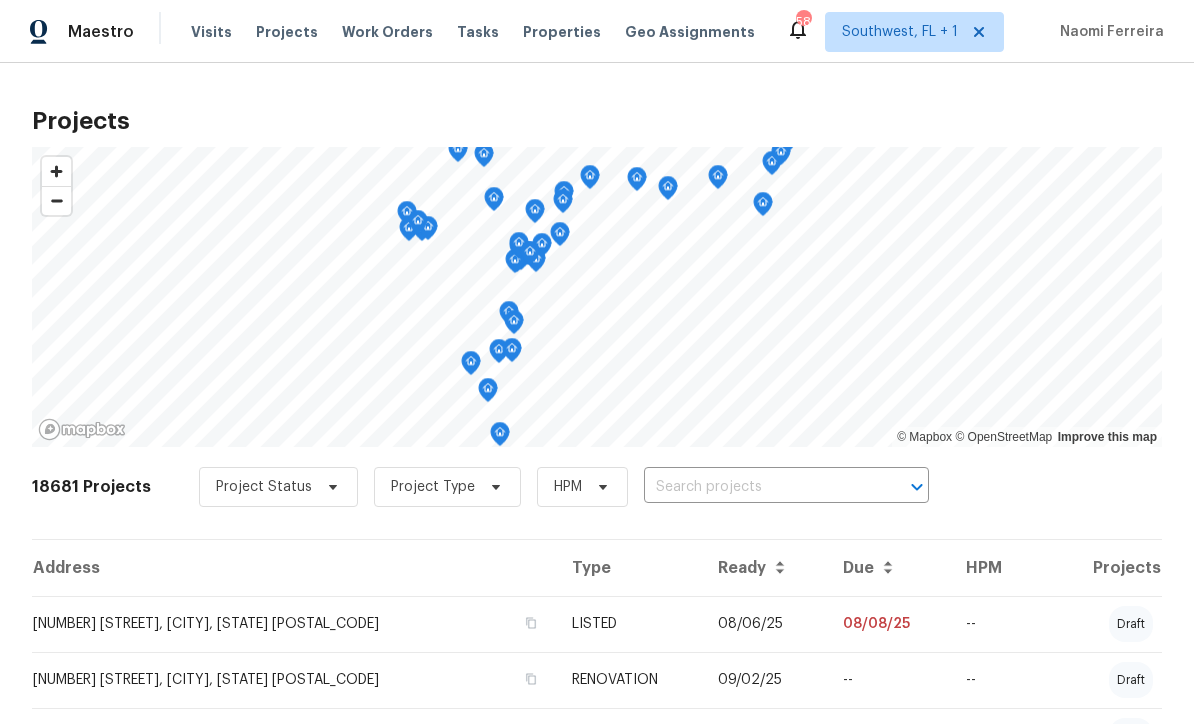 click at bounding box center (758, 487) 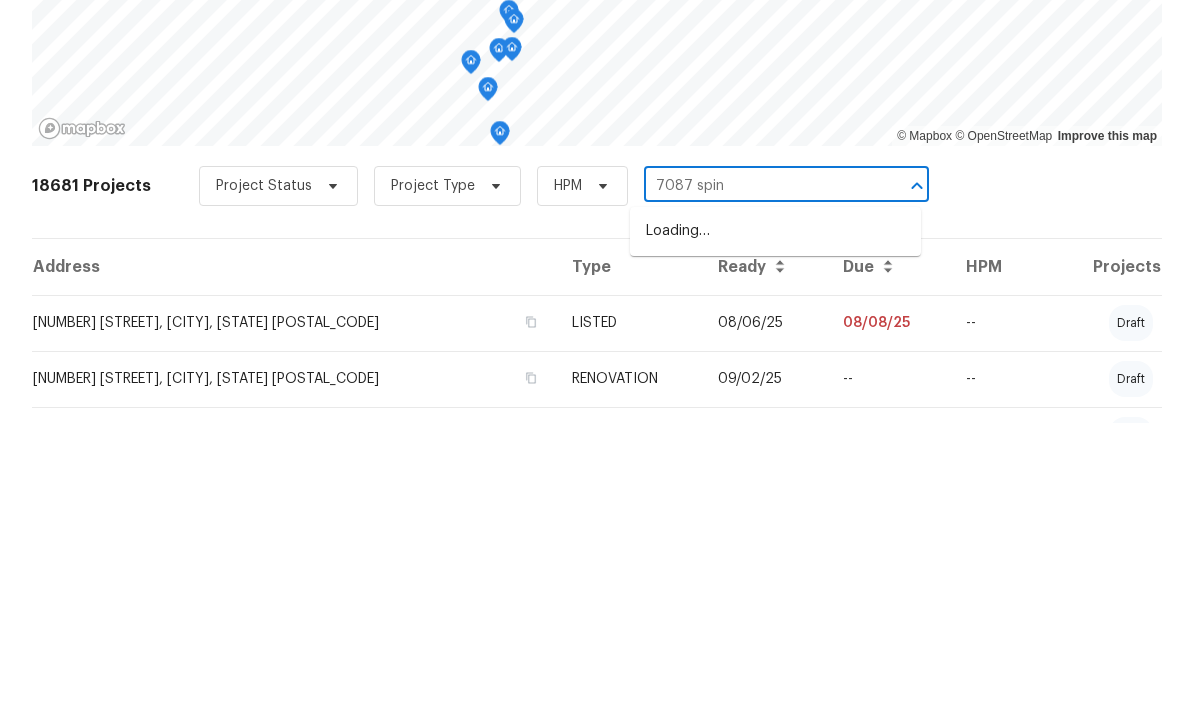 type on "7087 spinn" 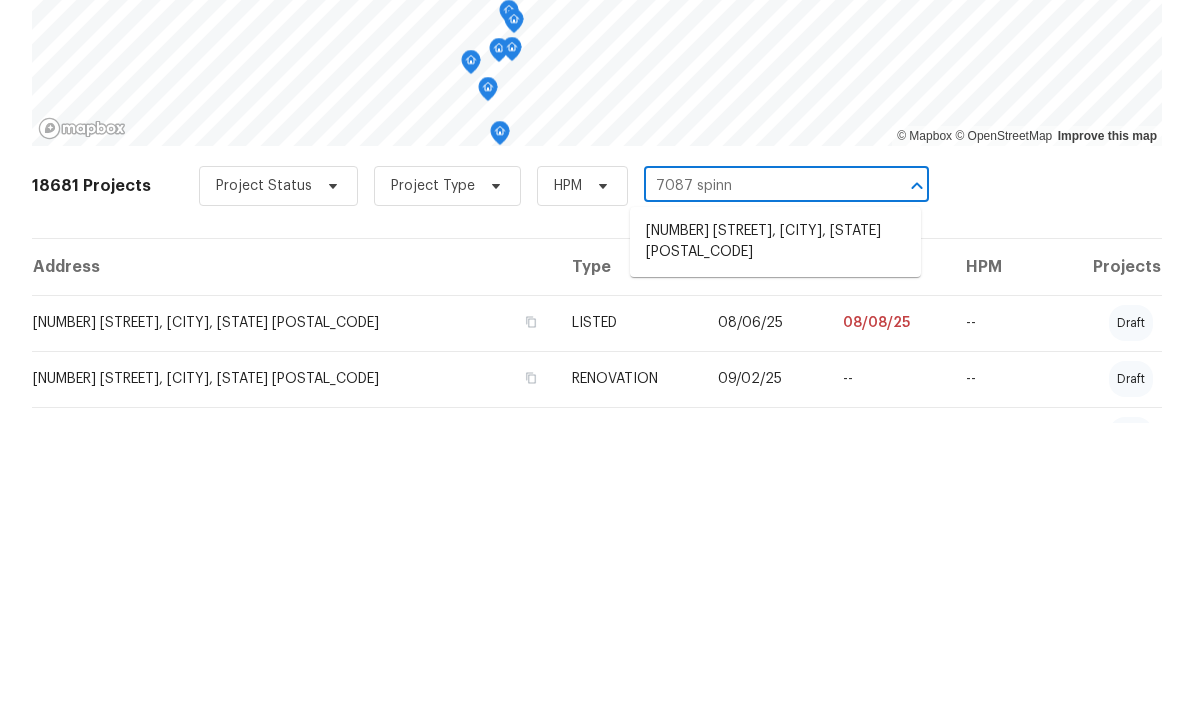 click on "[NUMBER] [STREET], [CITY], [STATE] [POSTAL_CODE]" at bounding box center [775, 543] 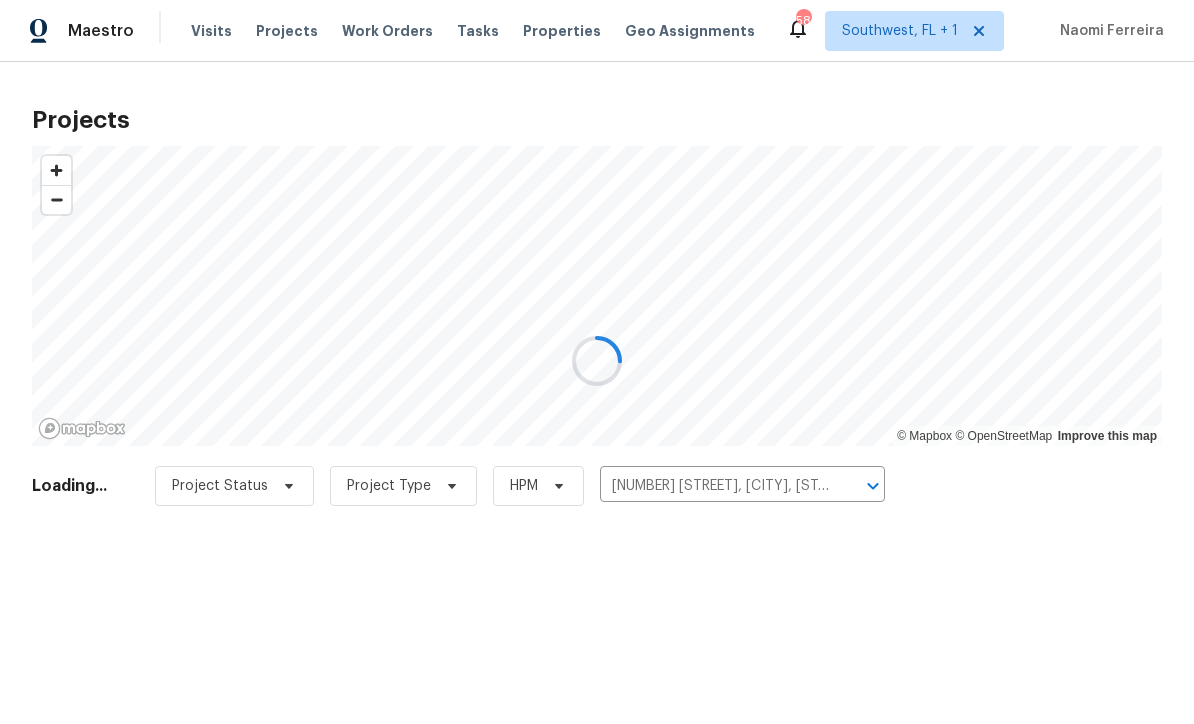 scroll, scrollTop: 1, scrollLeft: 0, axis: vertical 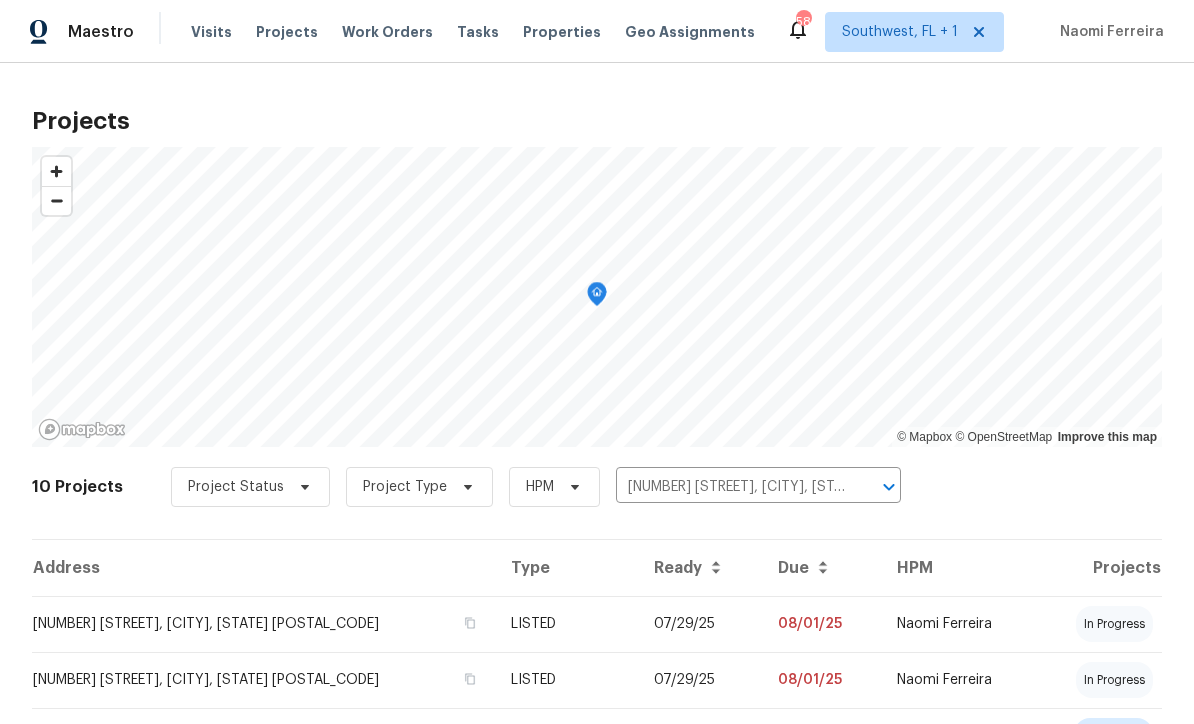 click on "07/29/25" at bounding box center [700, 624] 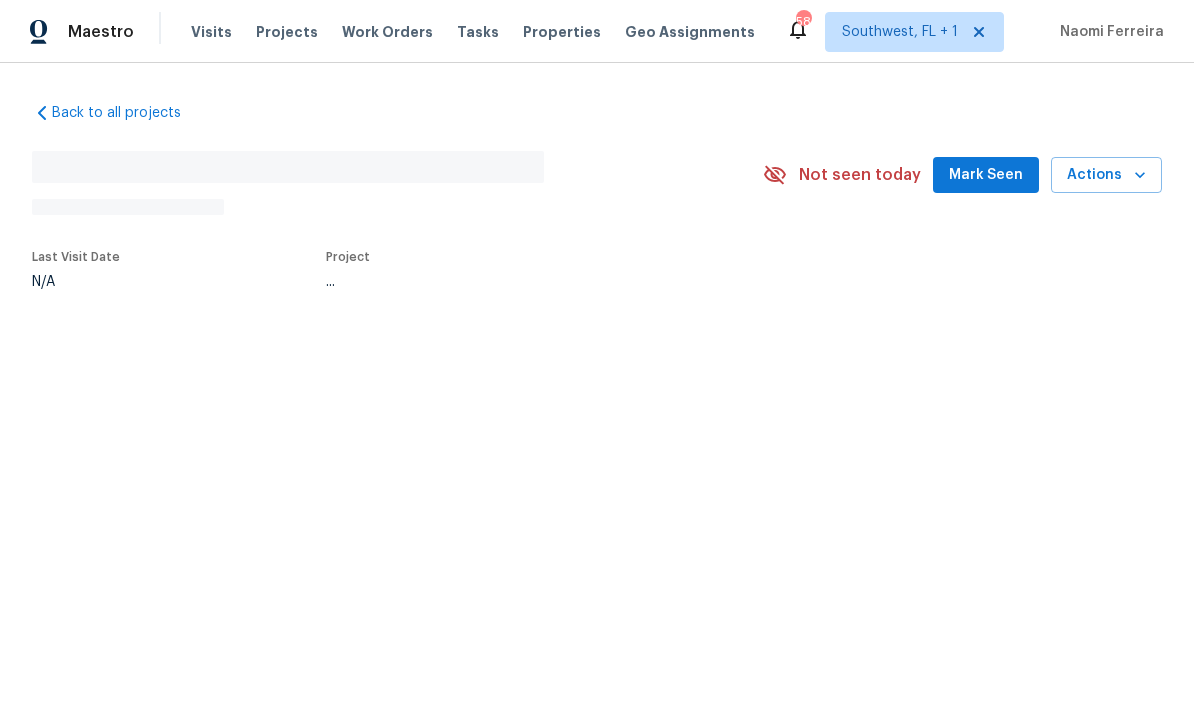 scroll, scrollTop: 0, scrollLeft: 0, axis: both 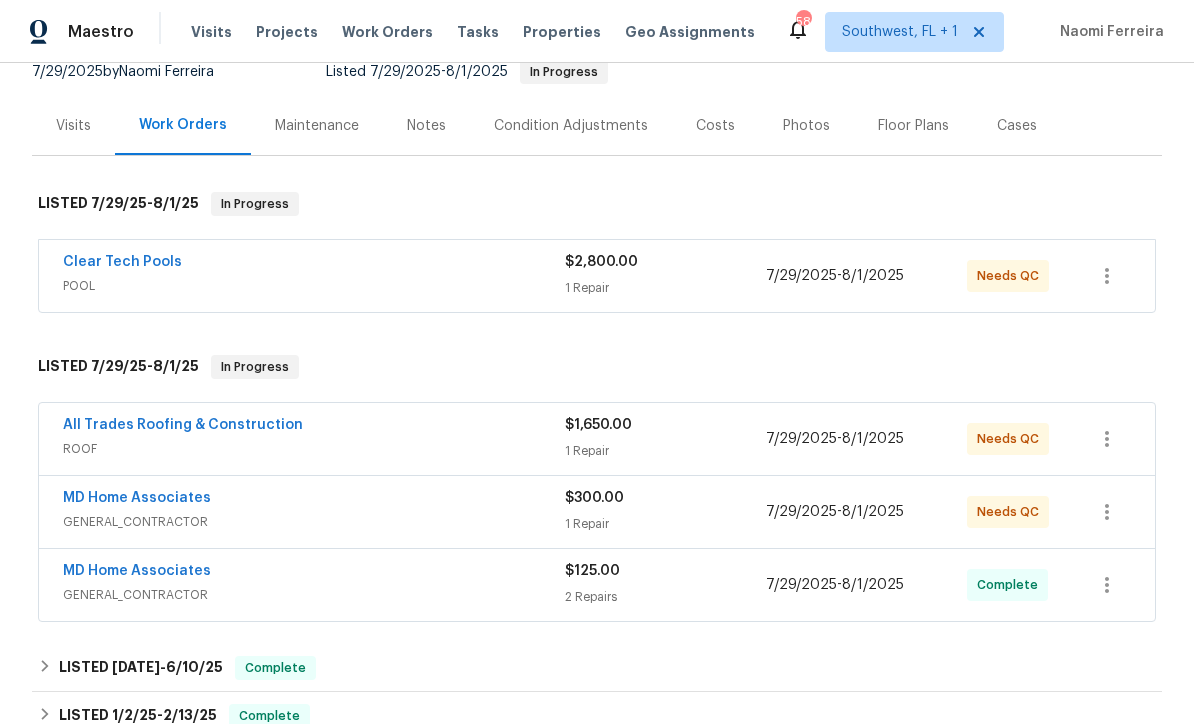 click on "1 Repair" at bounding box center (665, 451) 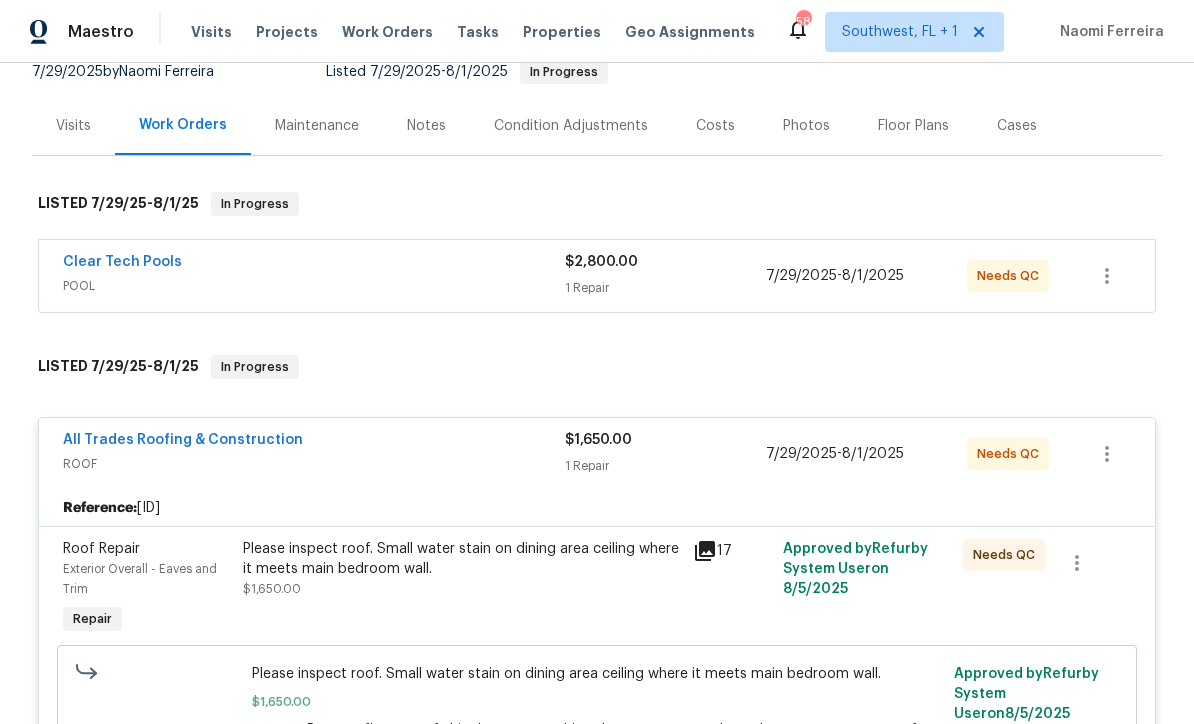 click on "Please inspect roof. Small water stain on dining area ceiling where it meets main bedroom wall. [PRICE]" at bounding box center [462, 589] 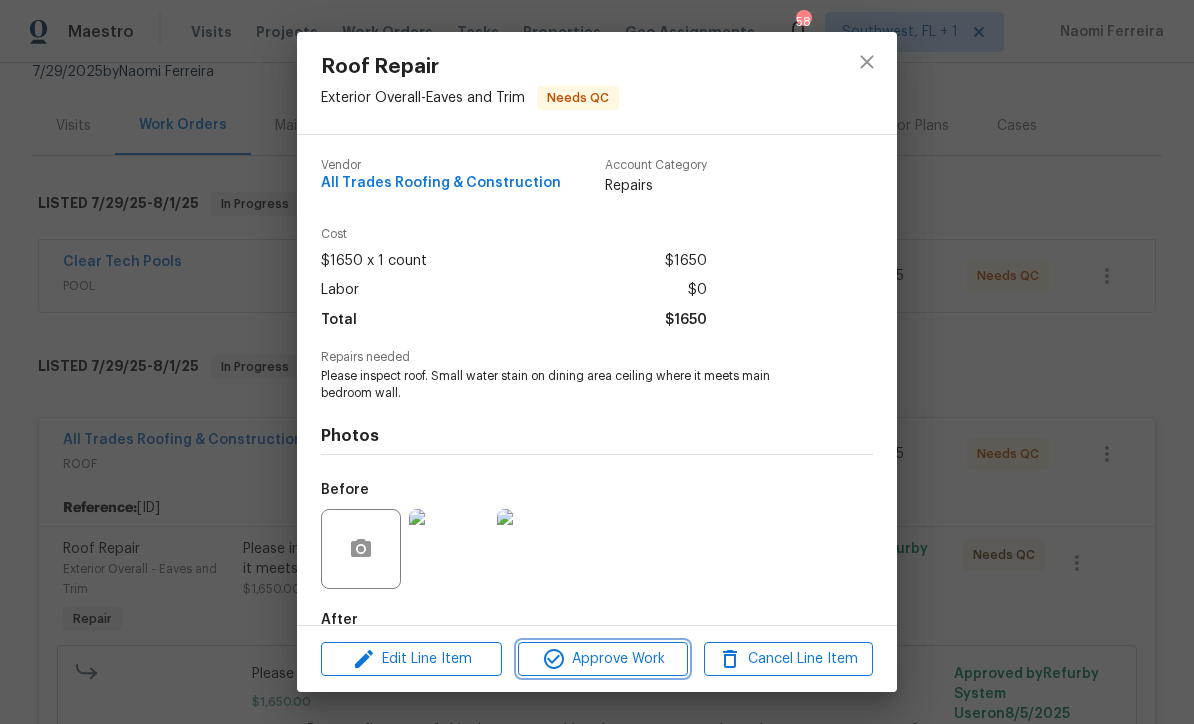 click on "Approve Work" at bounding box center (602, 659) 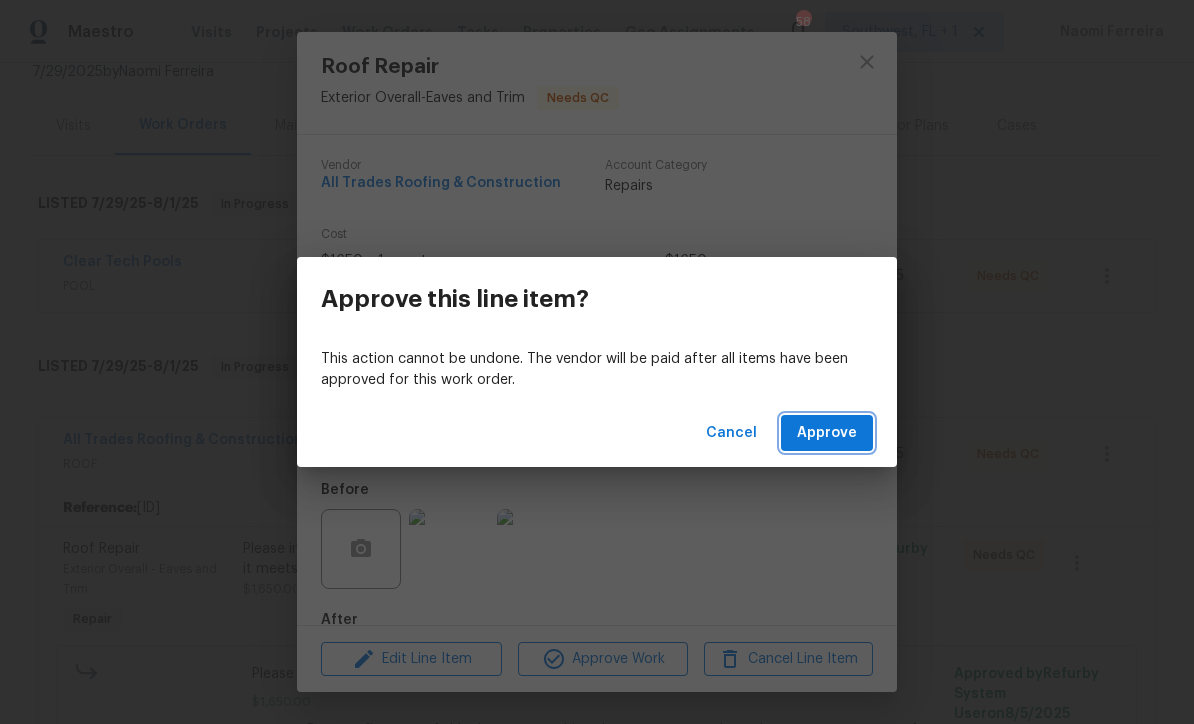 click on "Approve" at bounding box center (827, 433) 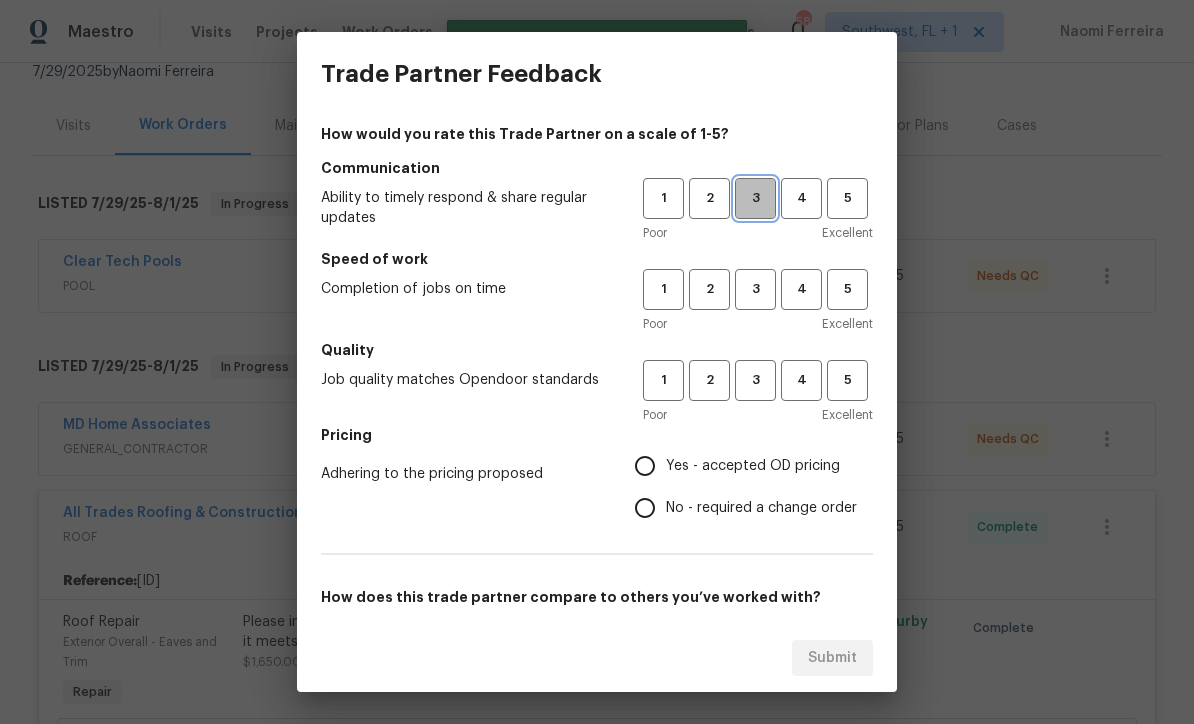 click on "3" at bounding box center [755, 198] 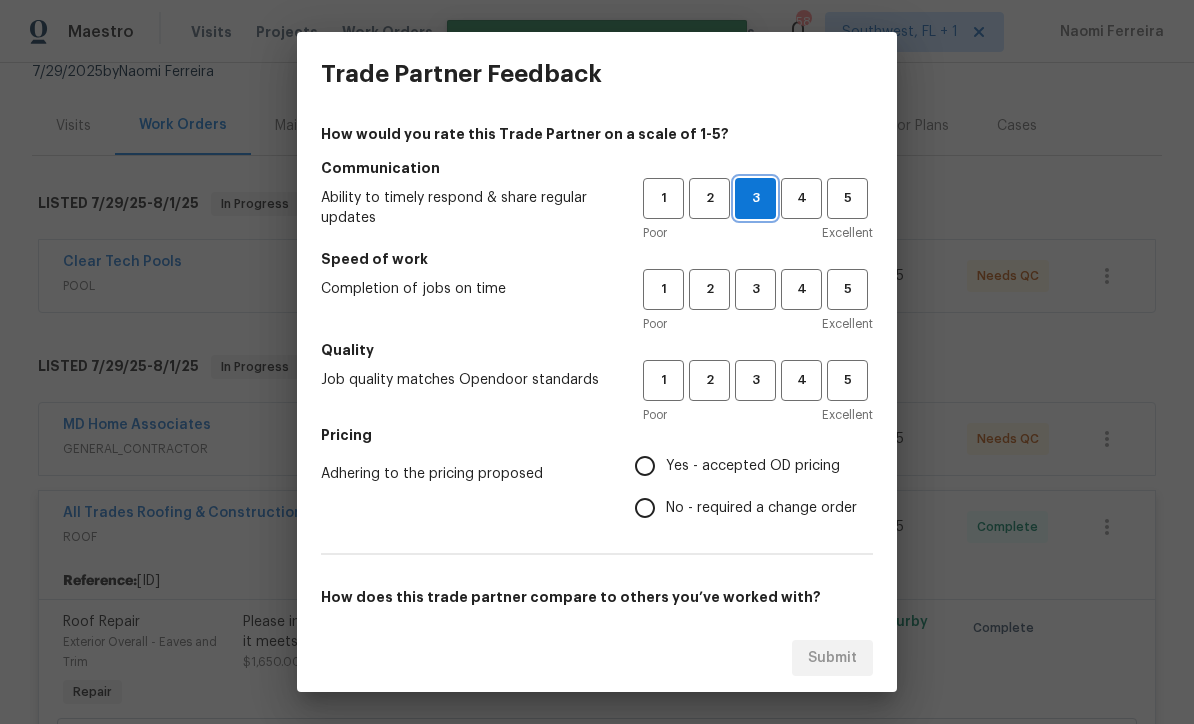 scroll, scrollTop: 0, scrollLeft: 0, axis: both 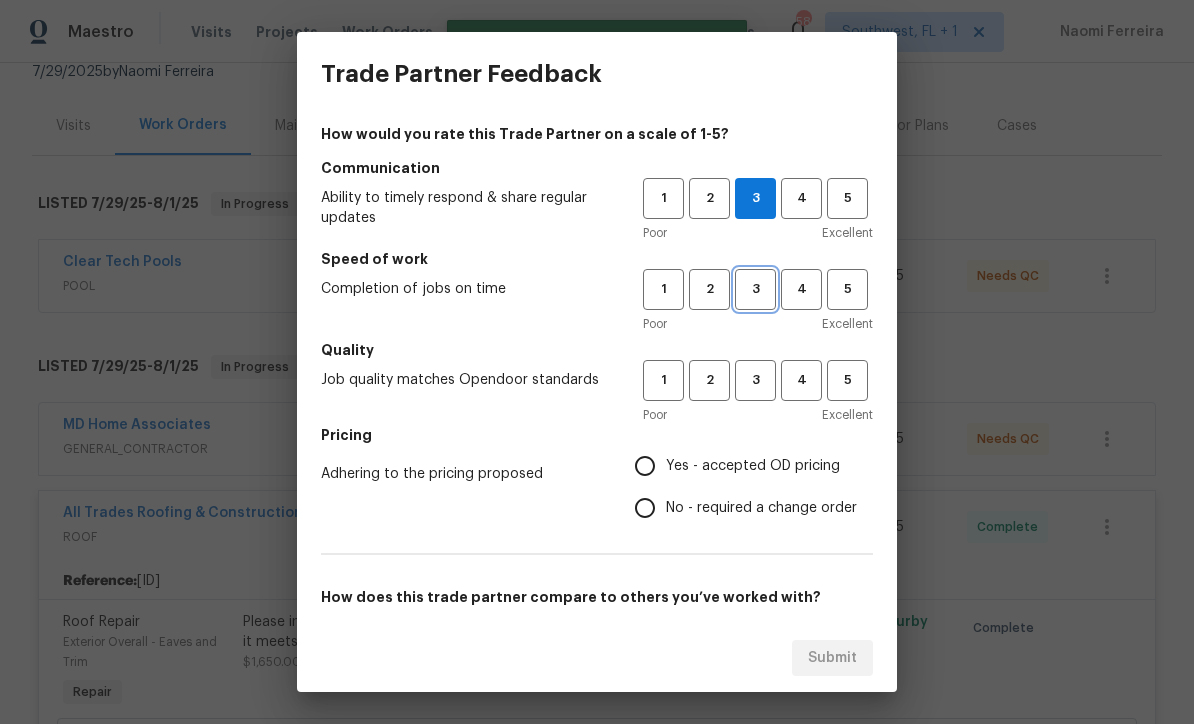 click on "3" at bounding box center (755, 289) 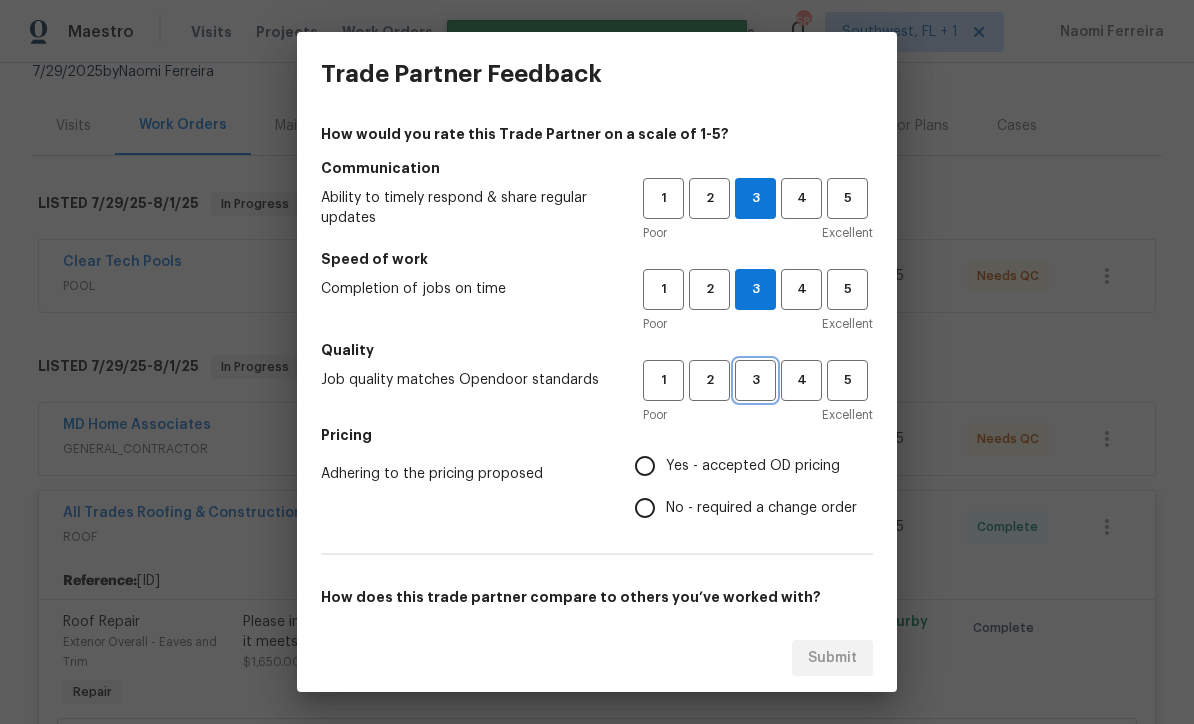 click on "3" at bounding box center [755, 380] 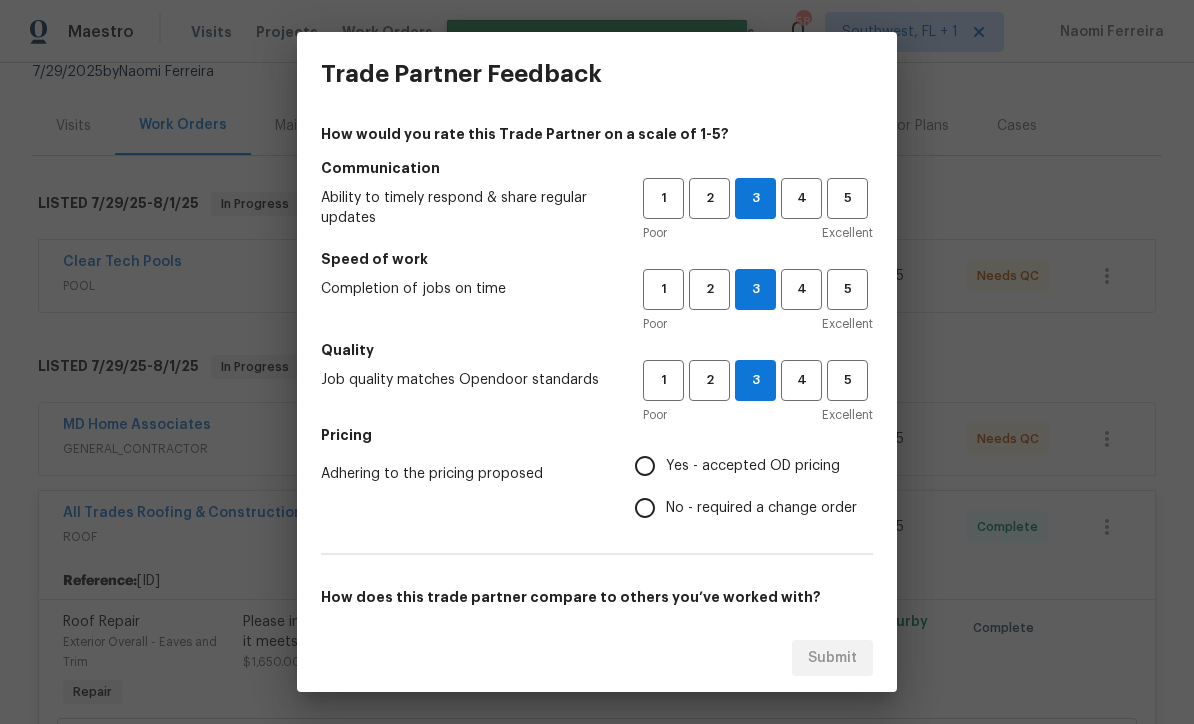 click on "Yes - accepted OD pricing" at bounding box center [645, 466] 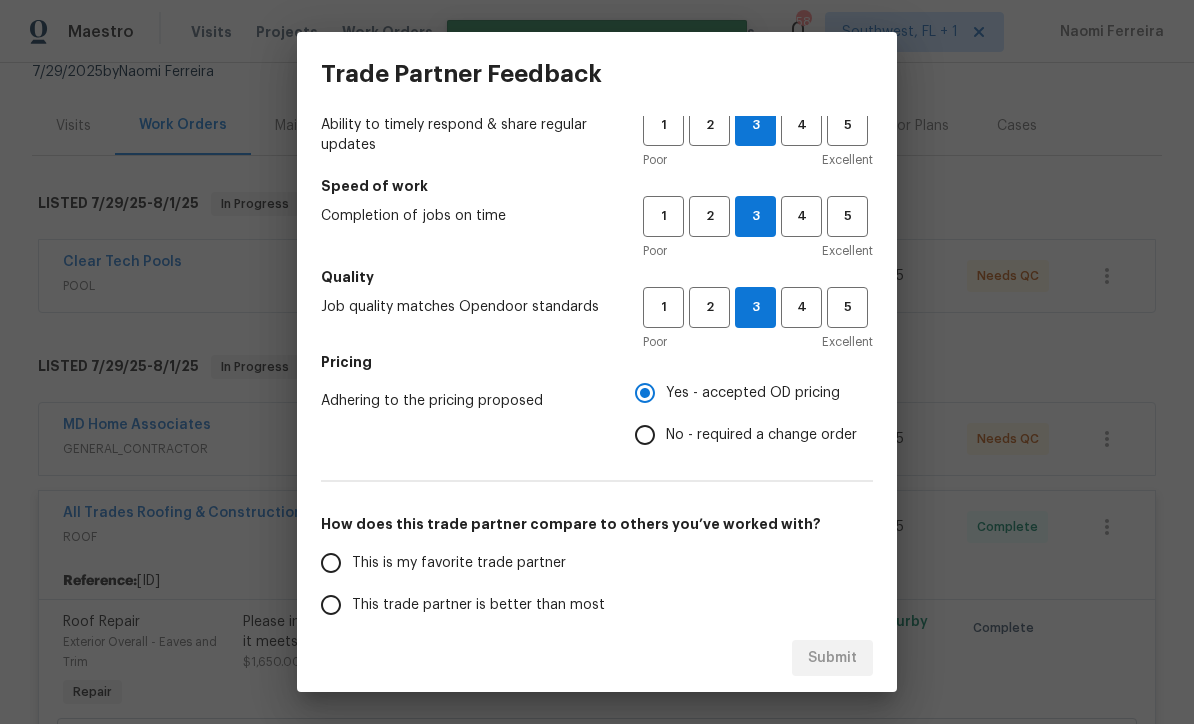 scroll, scrollTop: 156, scrollLeft: 0, axis: vertical 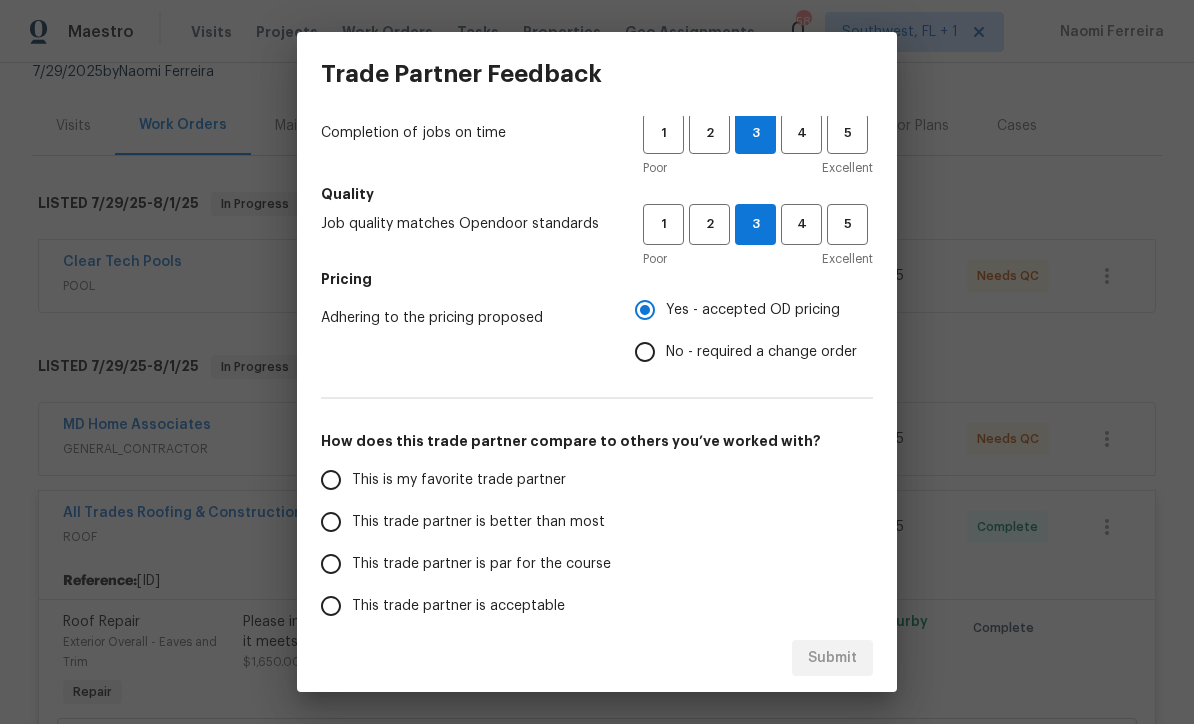 click on "This trade partner is par for the course" at bounding box center (331, 564) 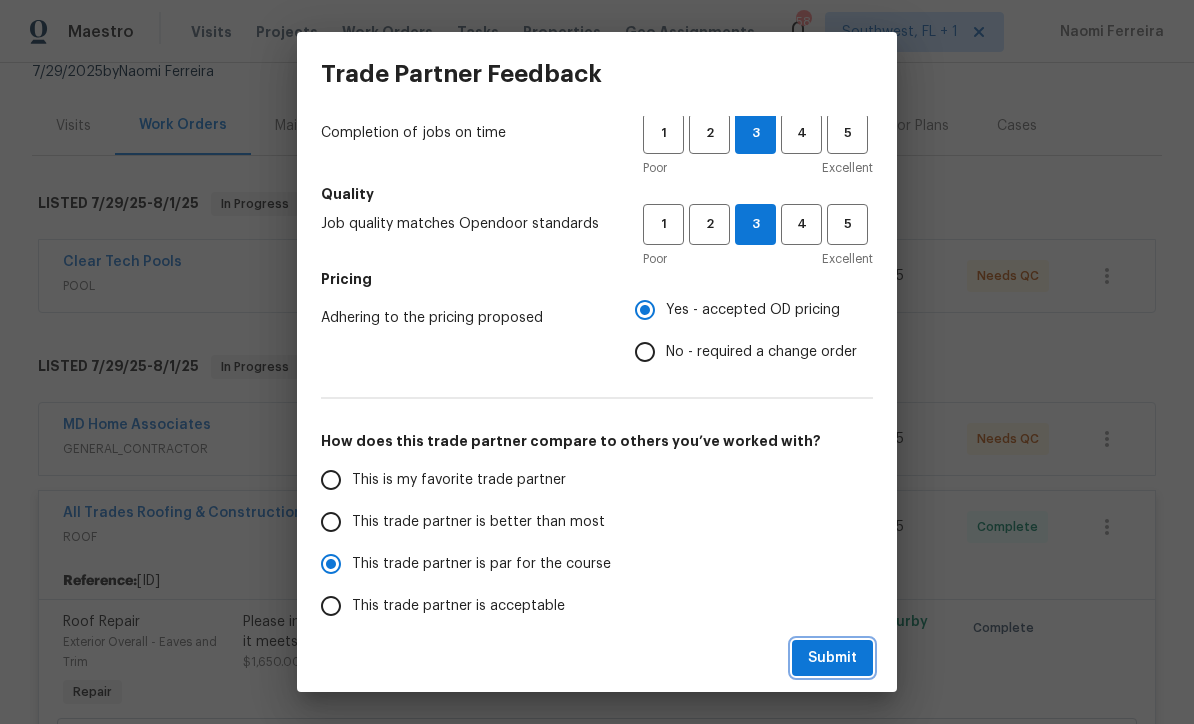 click on "Submit" at bounding box center (832, 658) 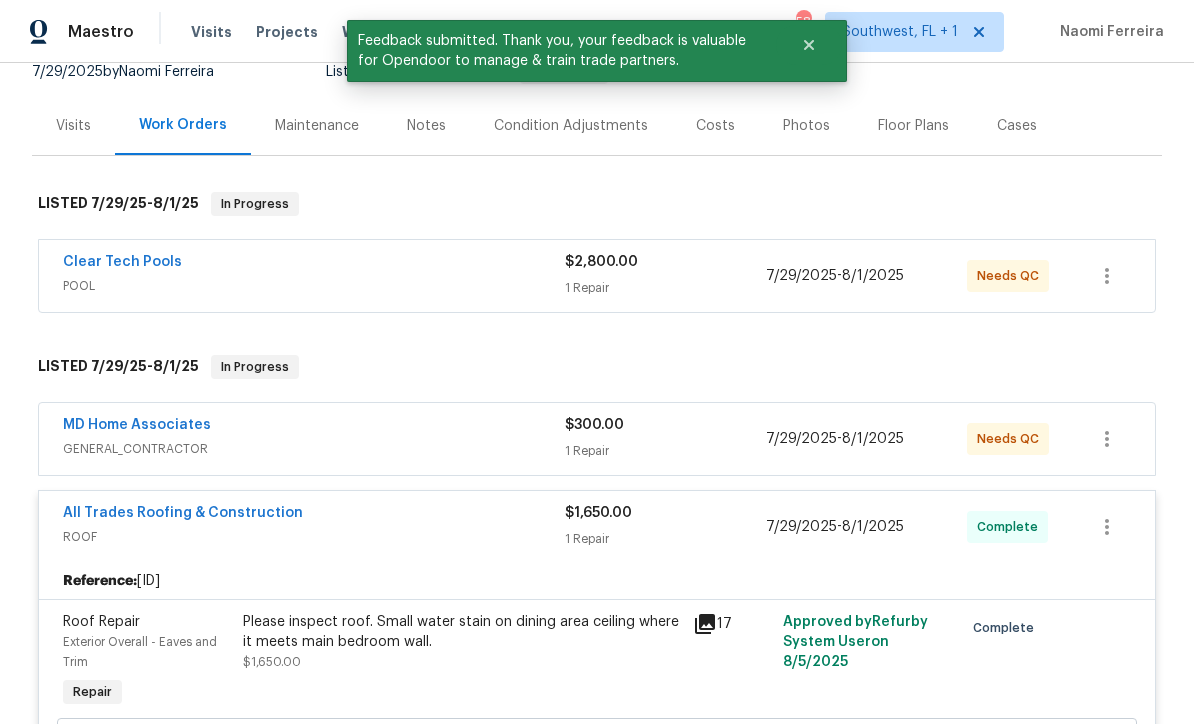 click on "GENERAL_CONTRACTOR" at bounding box center (314, 449) 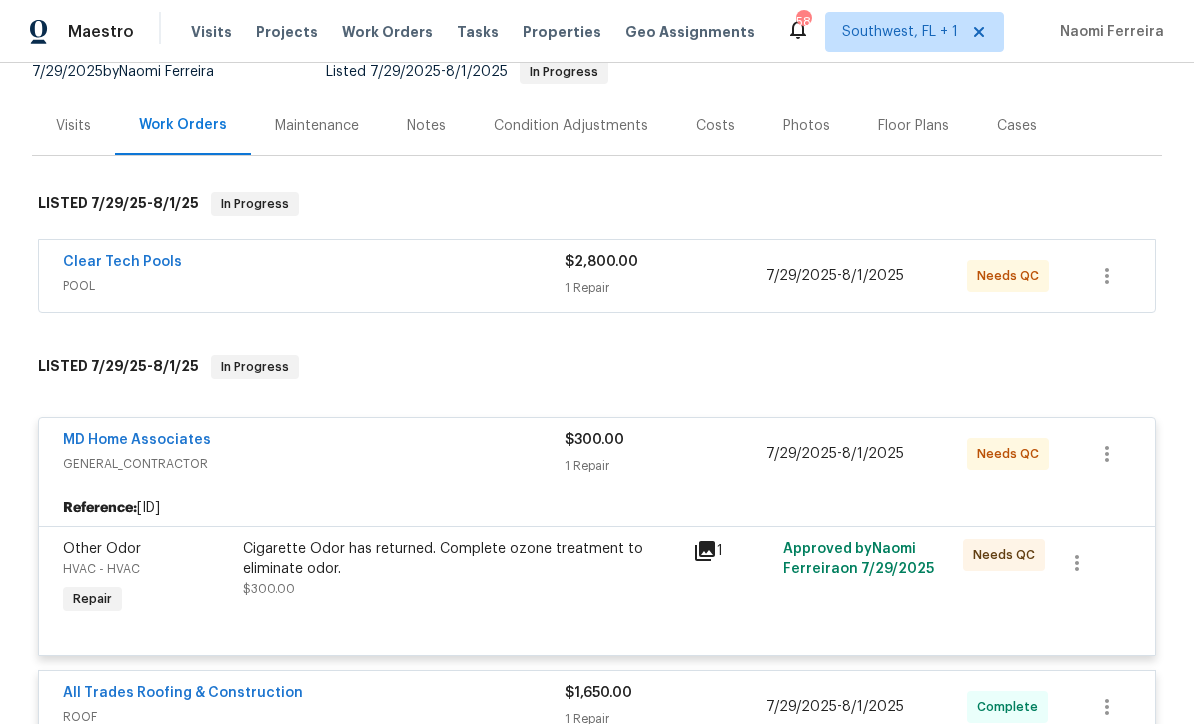click on "MD Home Associates" at bounding box center [137, 440] 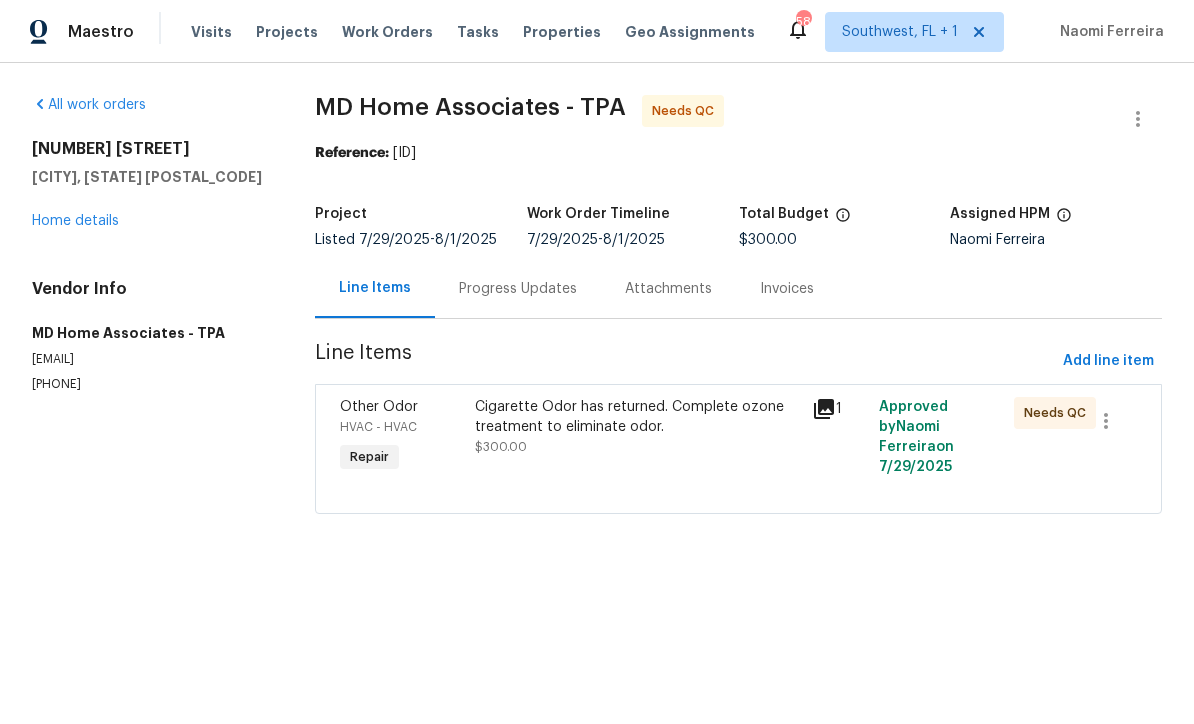click on "Progress Updates" at bounding box center [518, 288] 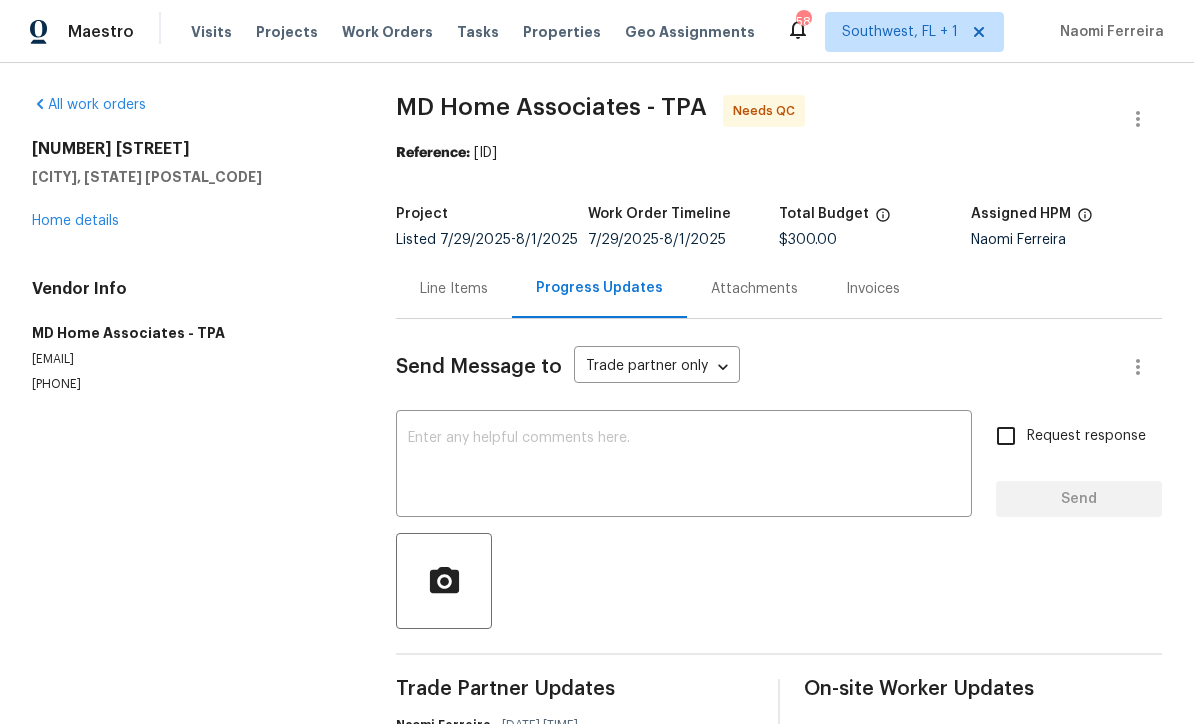 scroll, scrollTop: 0, scrollLeft: 0, axis: both 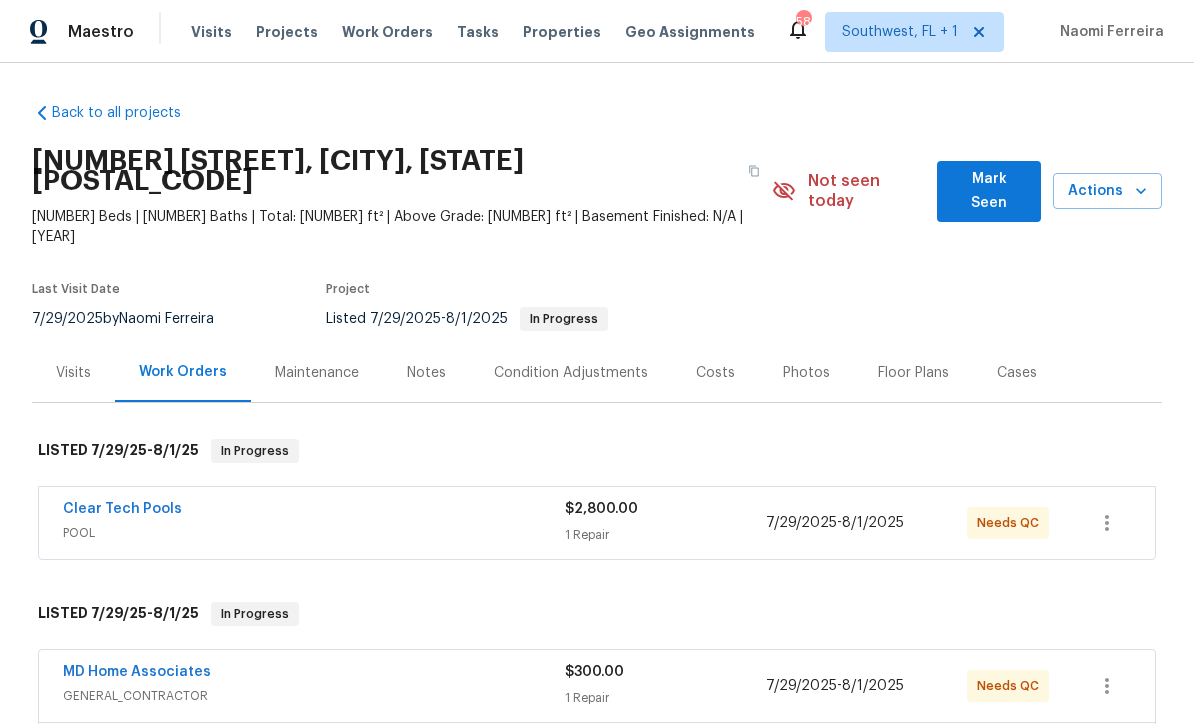 click on "1 Repair" at bounding box center (665, 535) 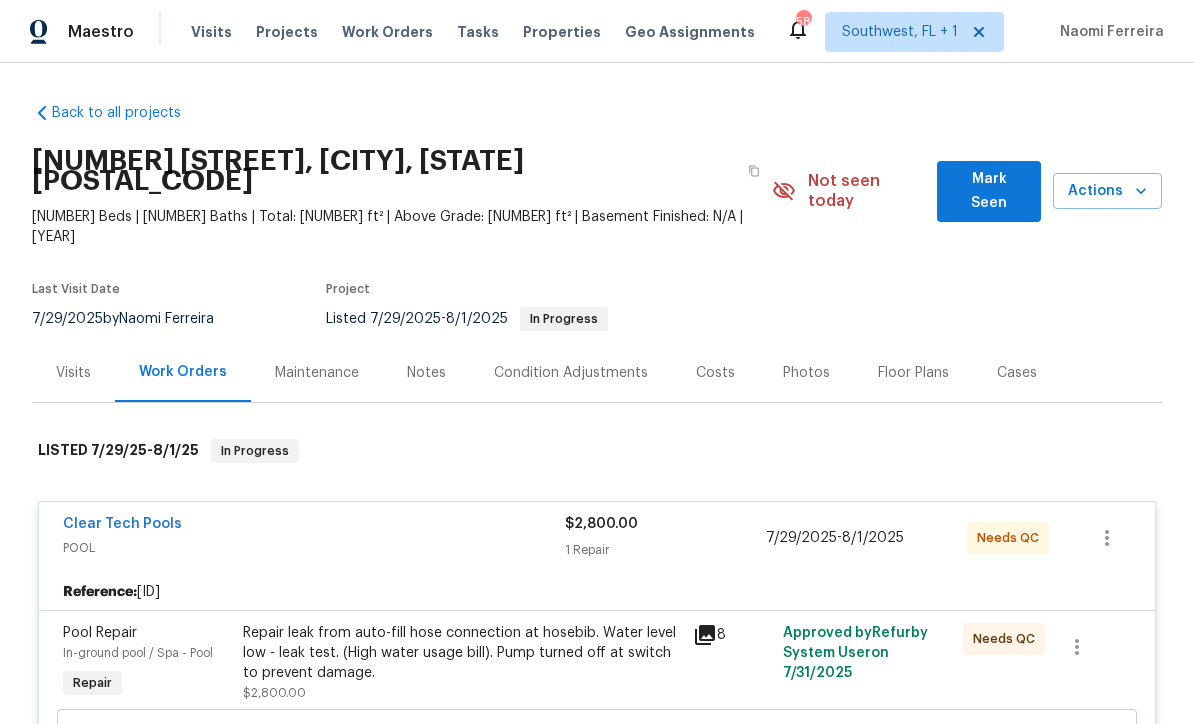 click on "Clear Tech Pools" at bounding box center [122, 524] 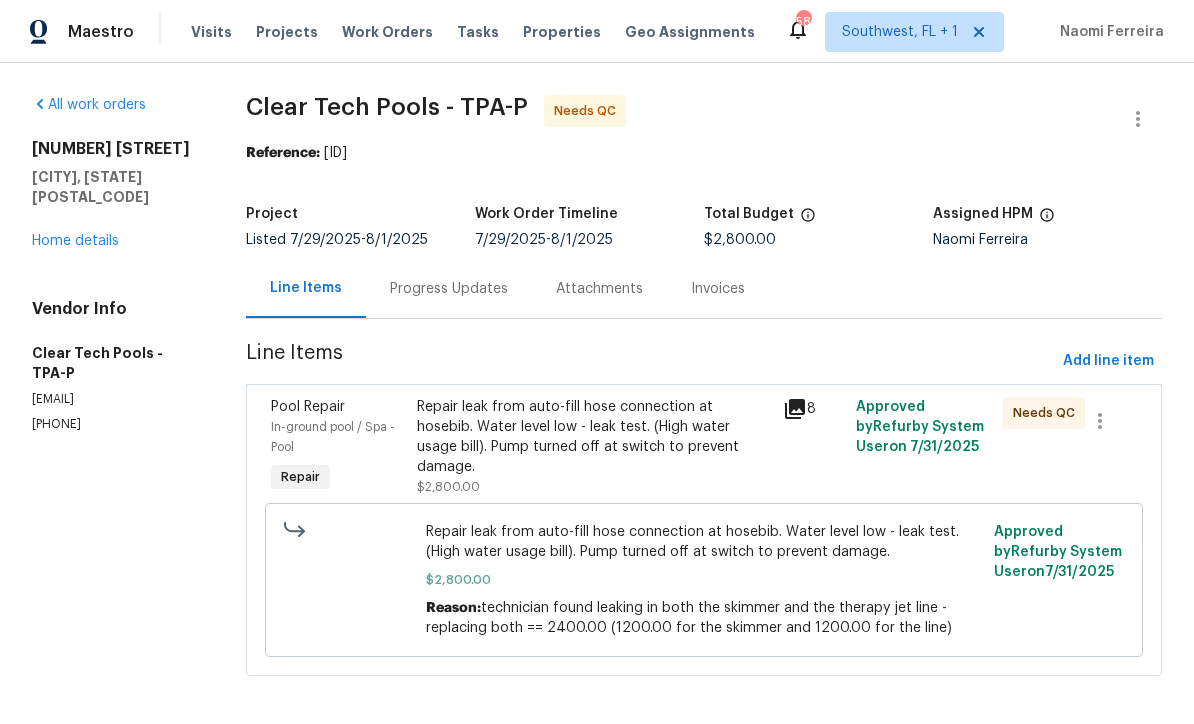 click on "Progress Updates" at bounding box center [449, 288] 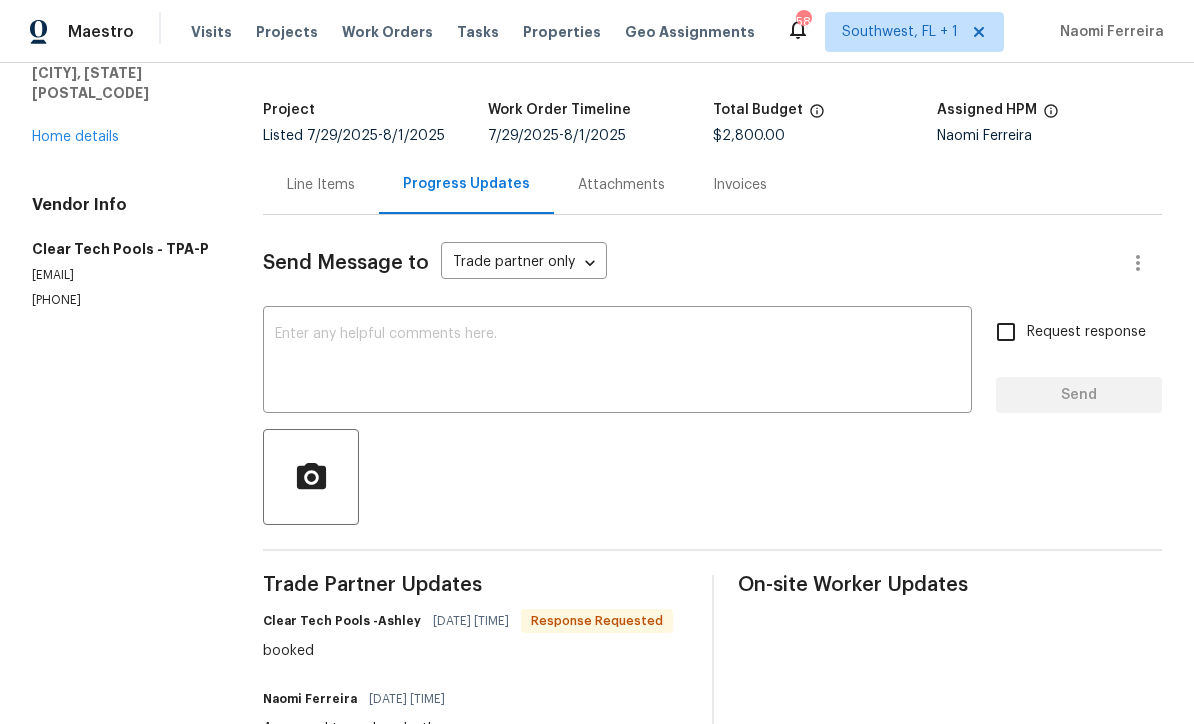 scroll, scrollTop: 110, scrollLeft: 0, axis: vertical 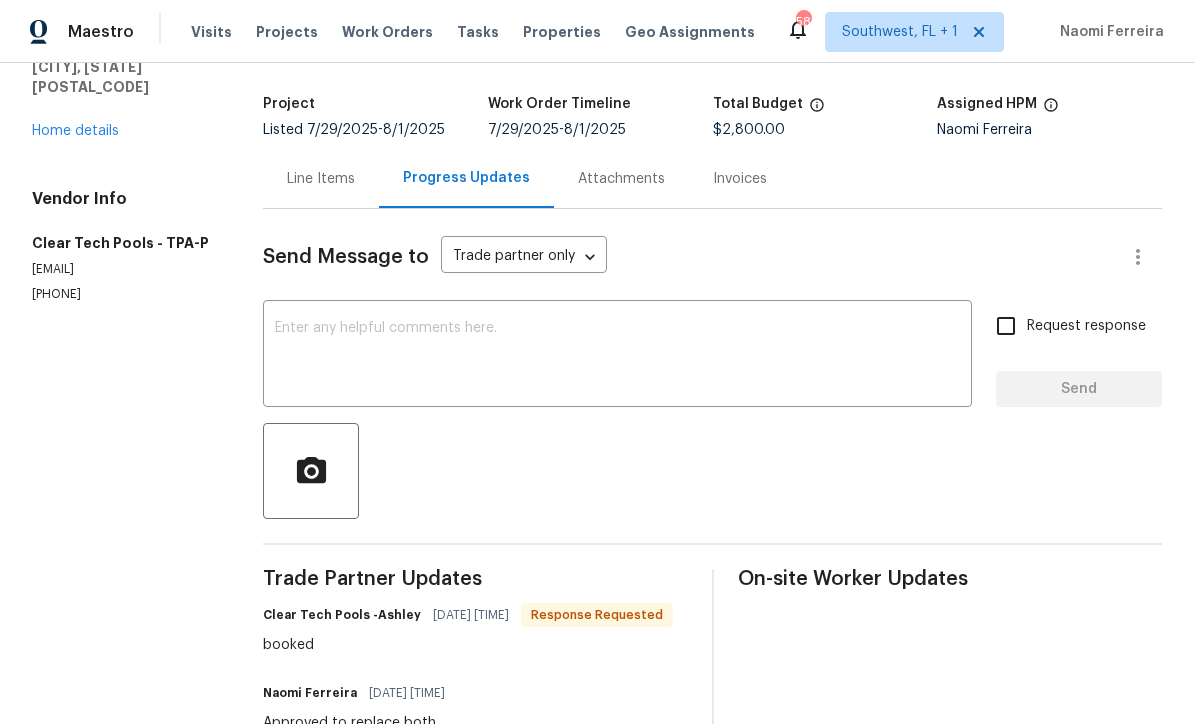 click at bounding box center (617, 356) 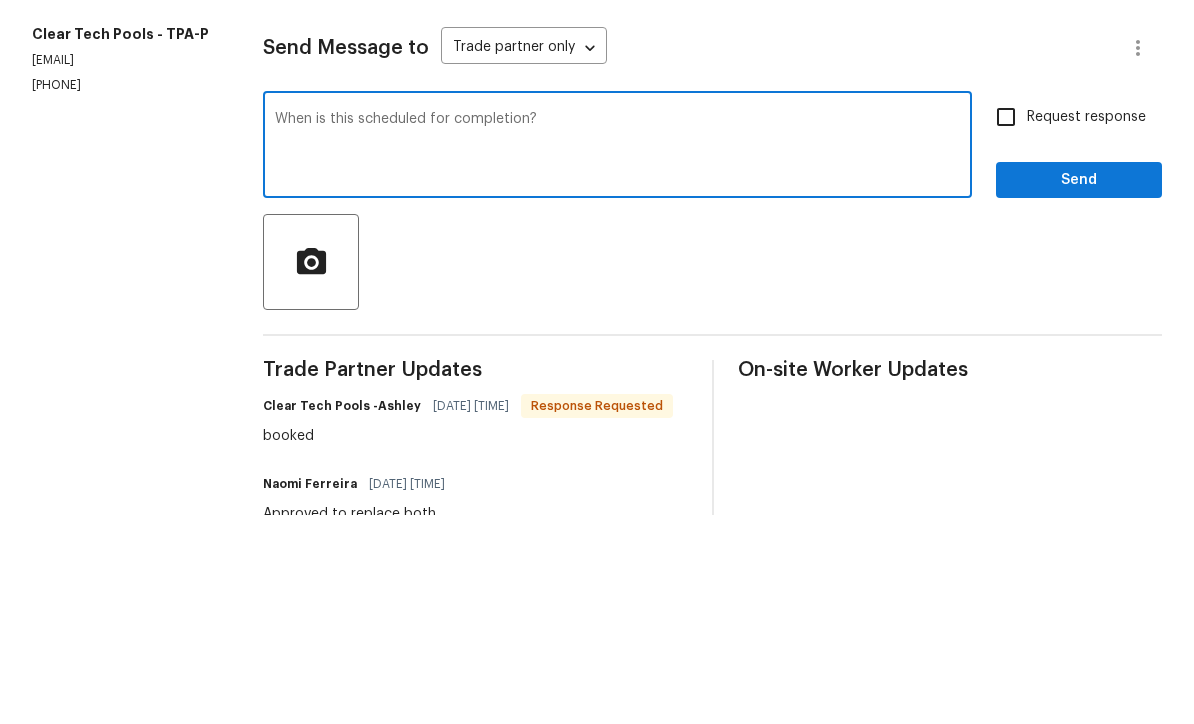 type on "When is this scheduled for completion?" 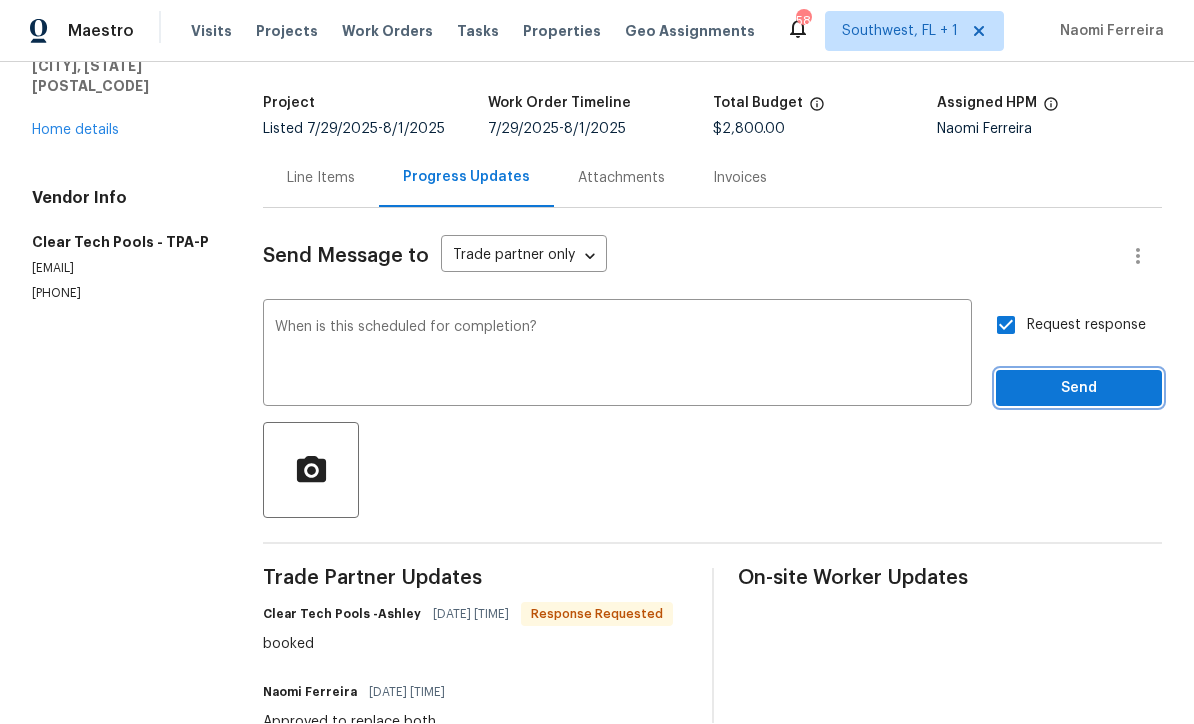 click on "Send" at bounding box center [1079, 389] 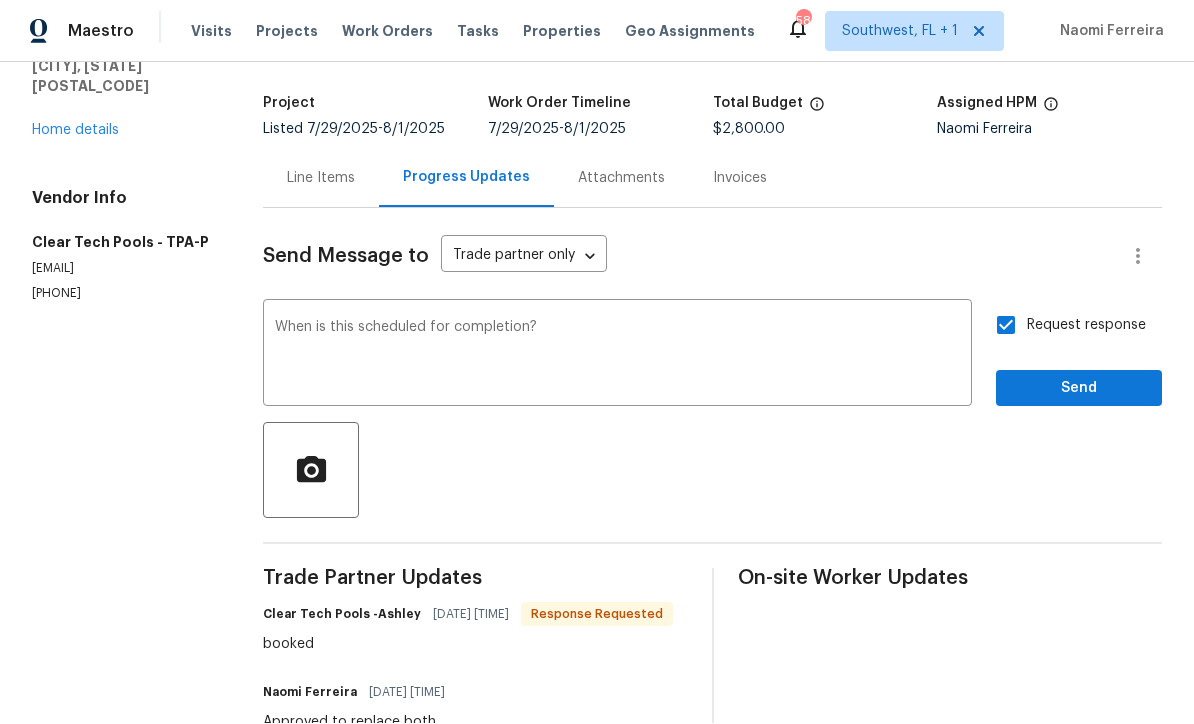 scroll, scrollTop: 24, scrollLeft: 0, axis: vertical 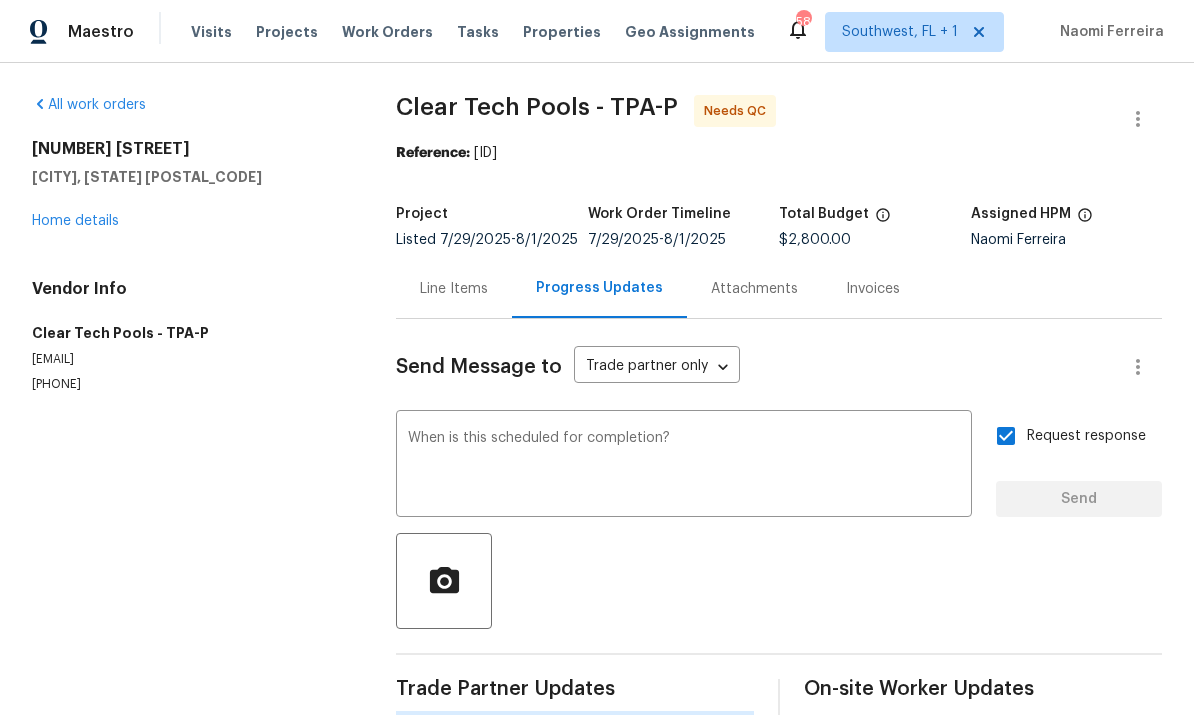 type 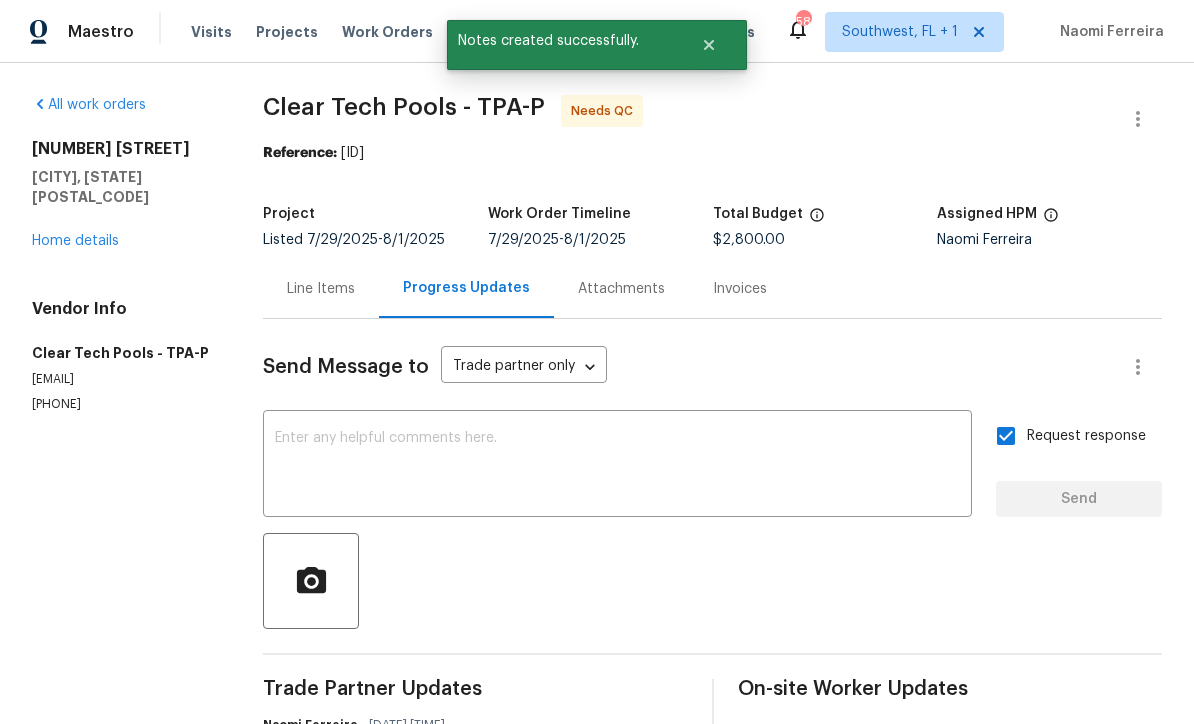 click on "Home details" at bounding box center [75, 241] 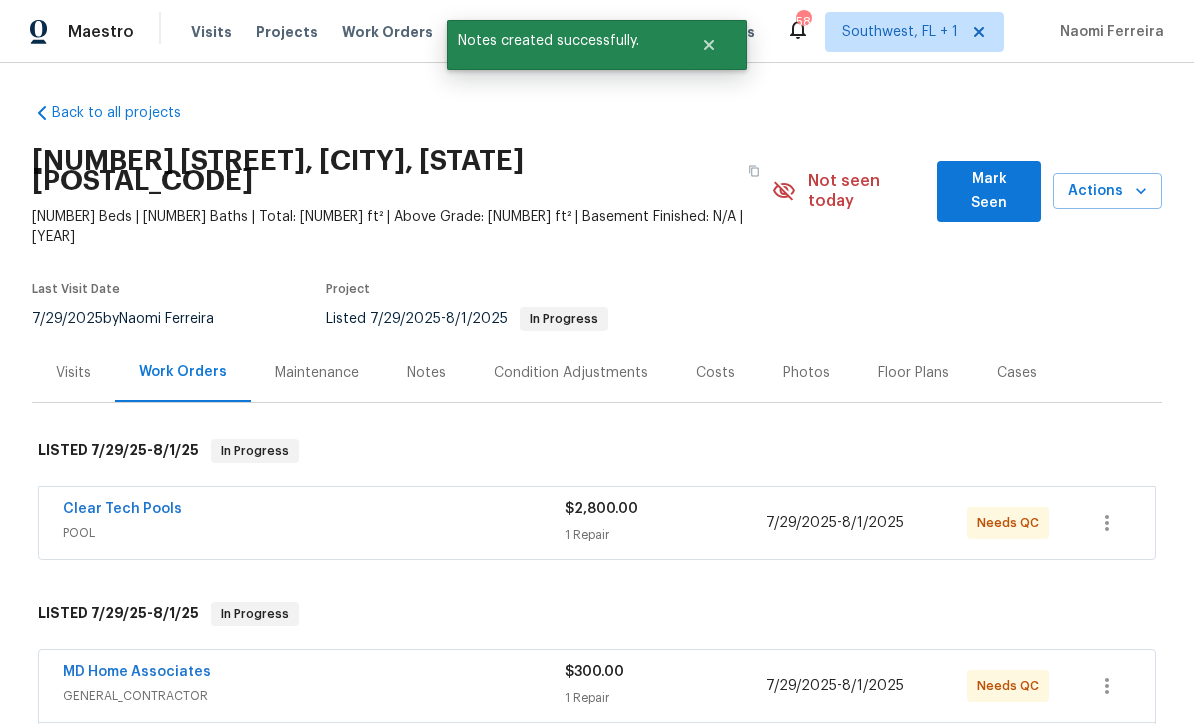 scroll, scrollTop: 0, scrollLeft: 0, axis: both 